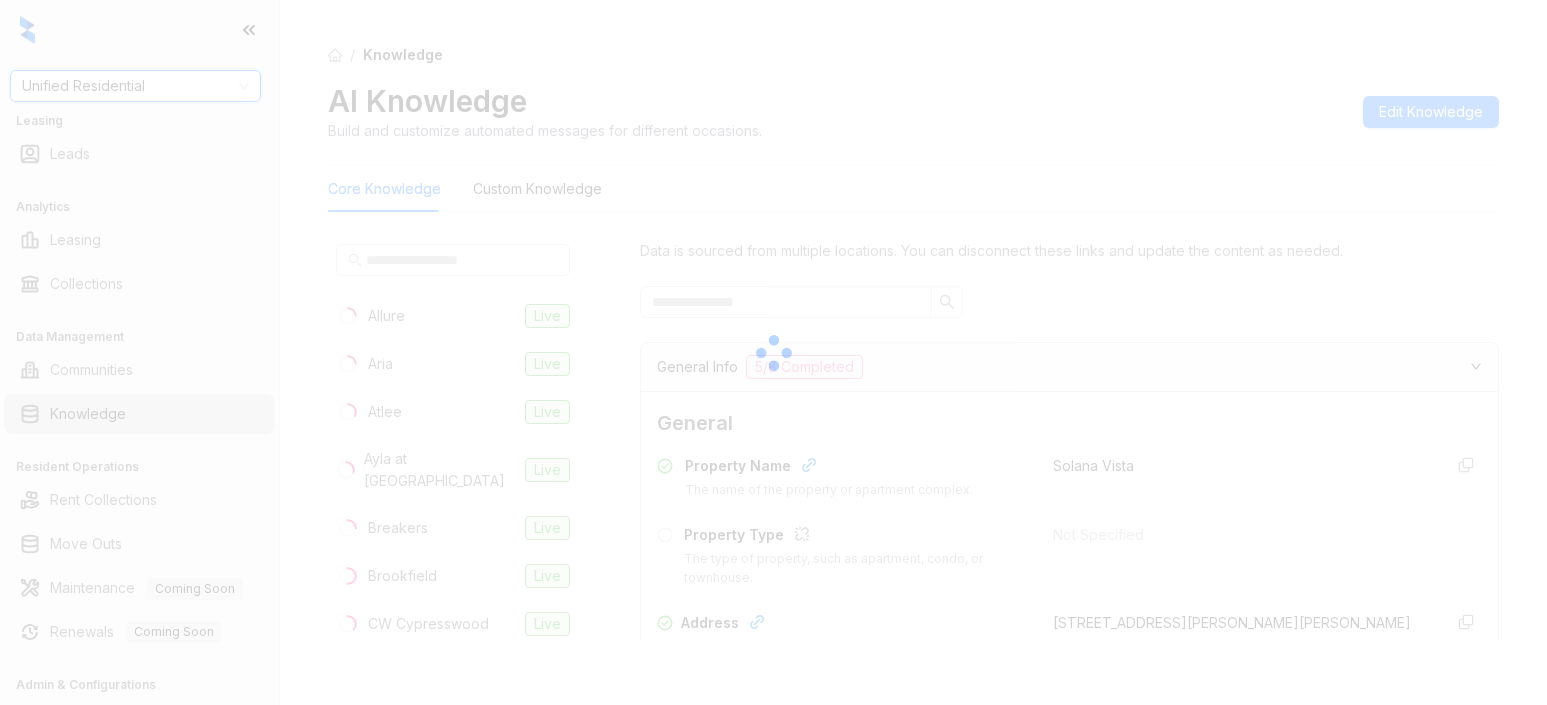 scroll, scrollTop: 0, scrollLeft: 0, axis: both 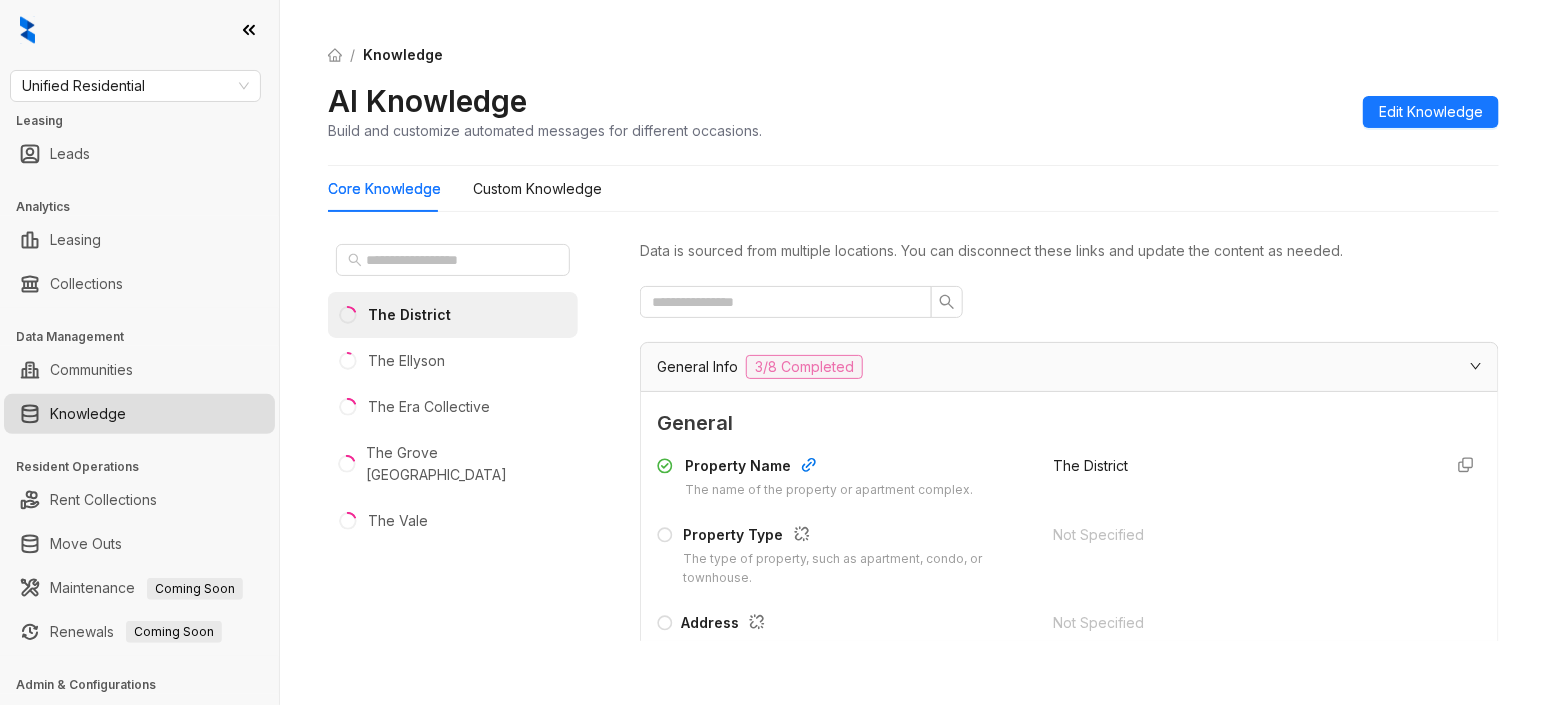 click on "The District" at bounding box center [453, 315] 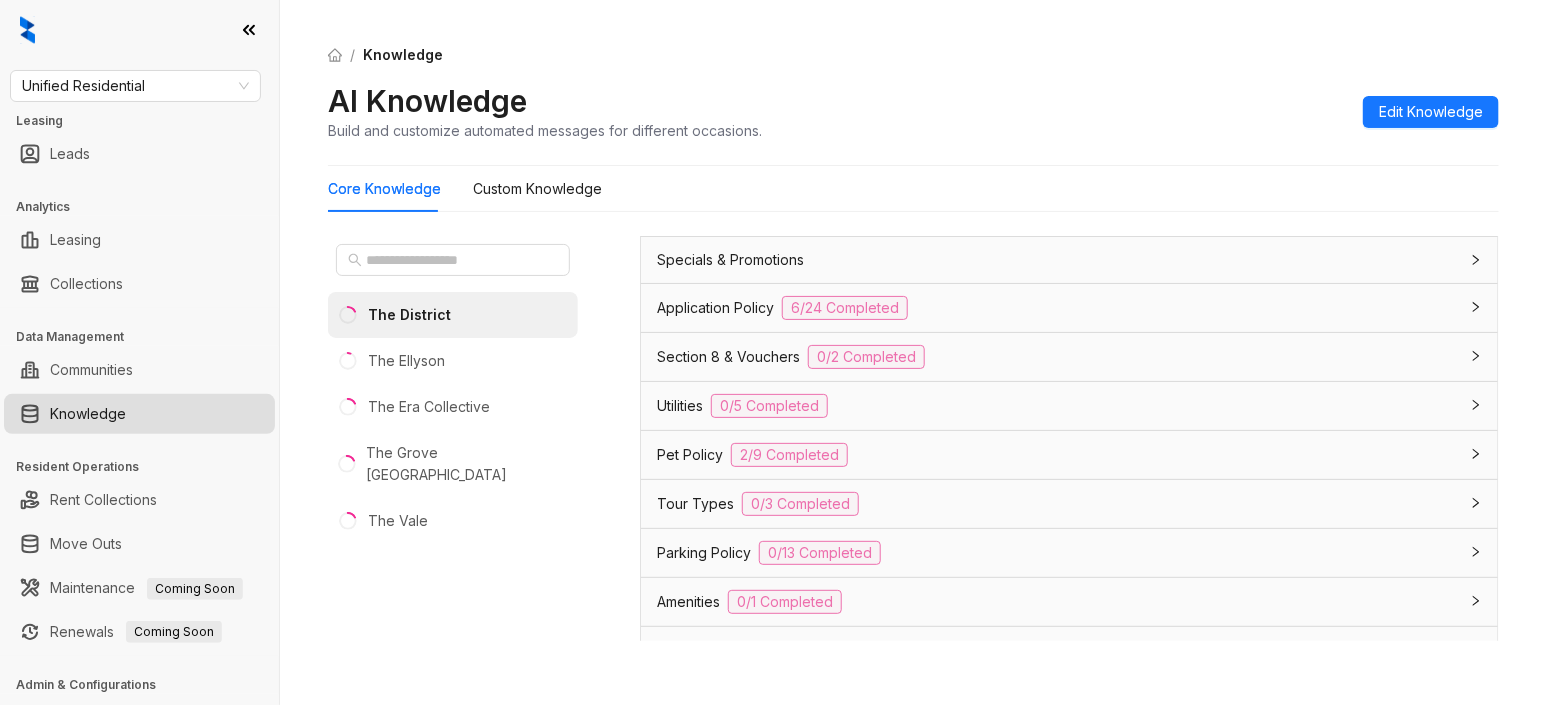 scroll, scrollTop: 1555, scrollLeft: 0, axis: vertical 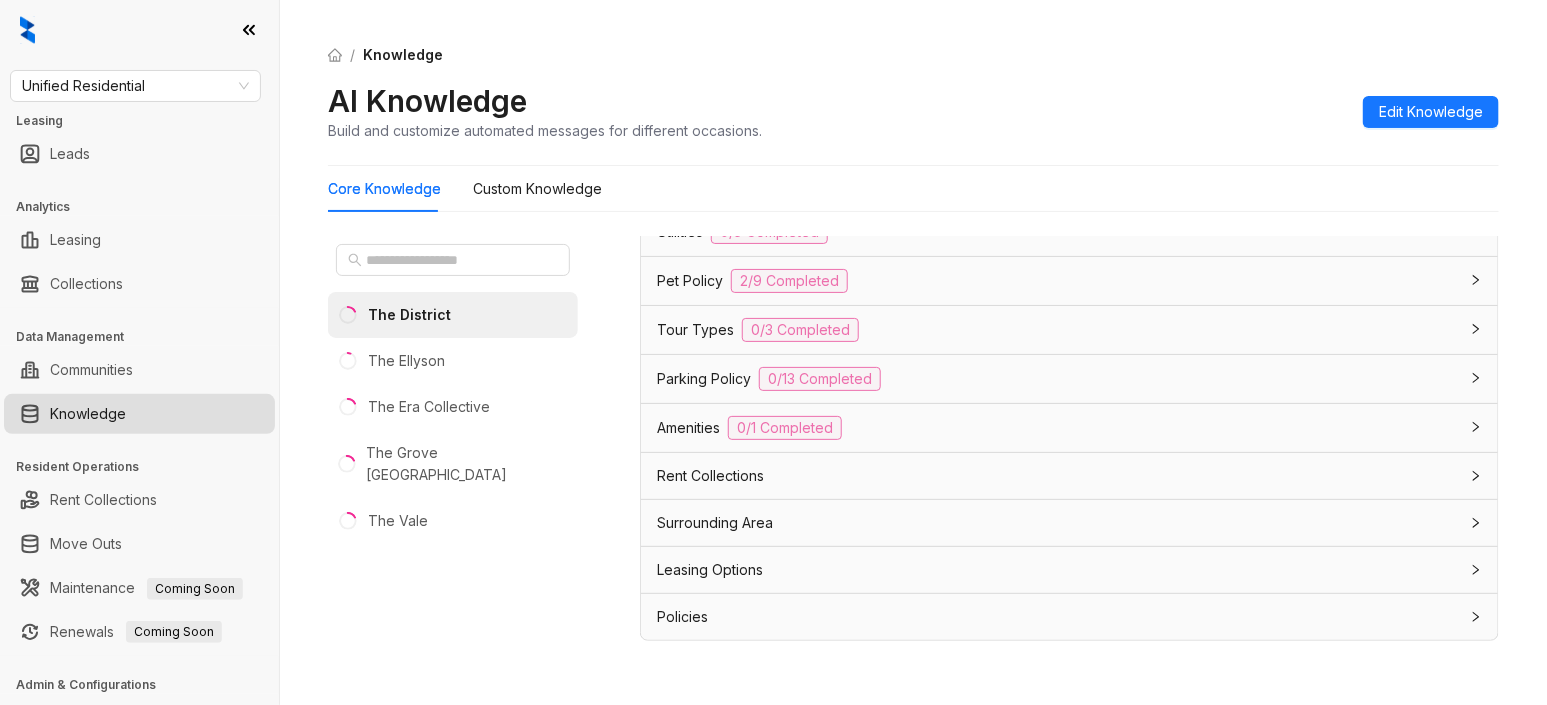 click on "Rent Collections" at bounding box center (1069, 476) 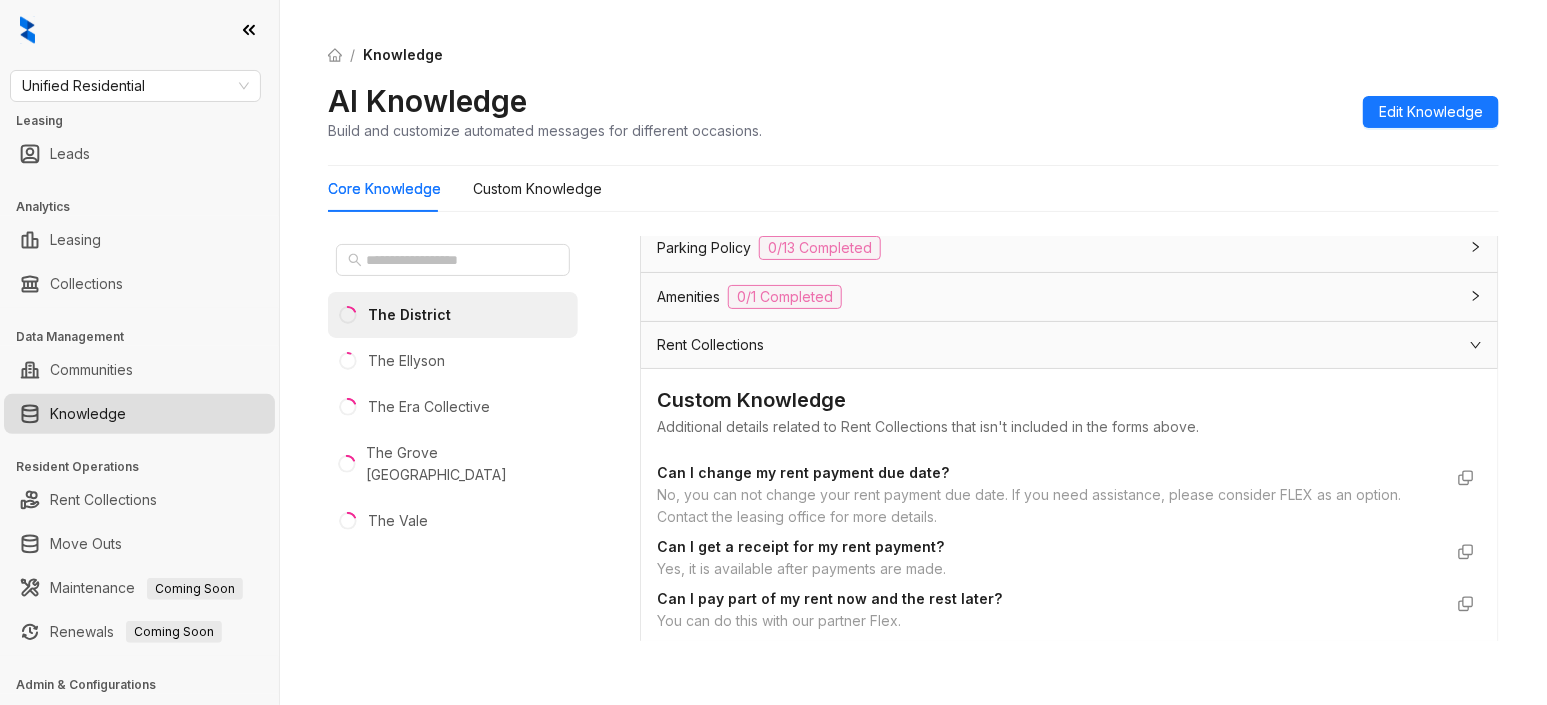 scroll, scrollTop: 1805, scrollLeft: 0, axis: vertical 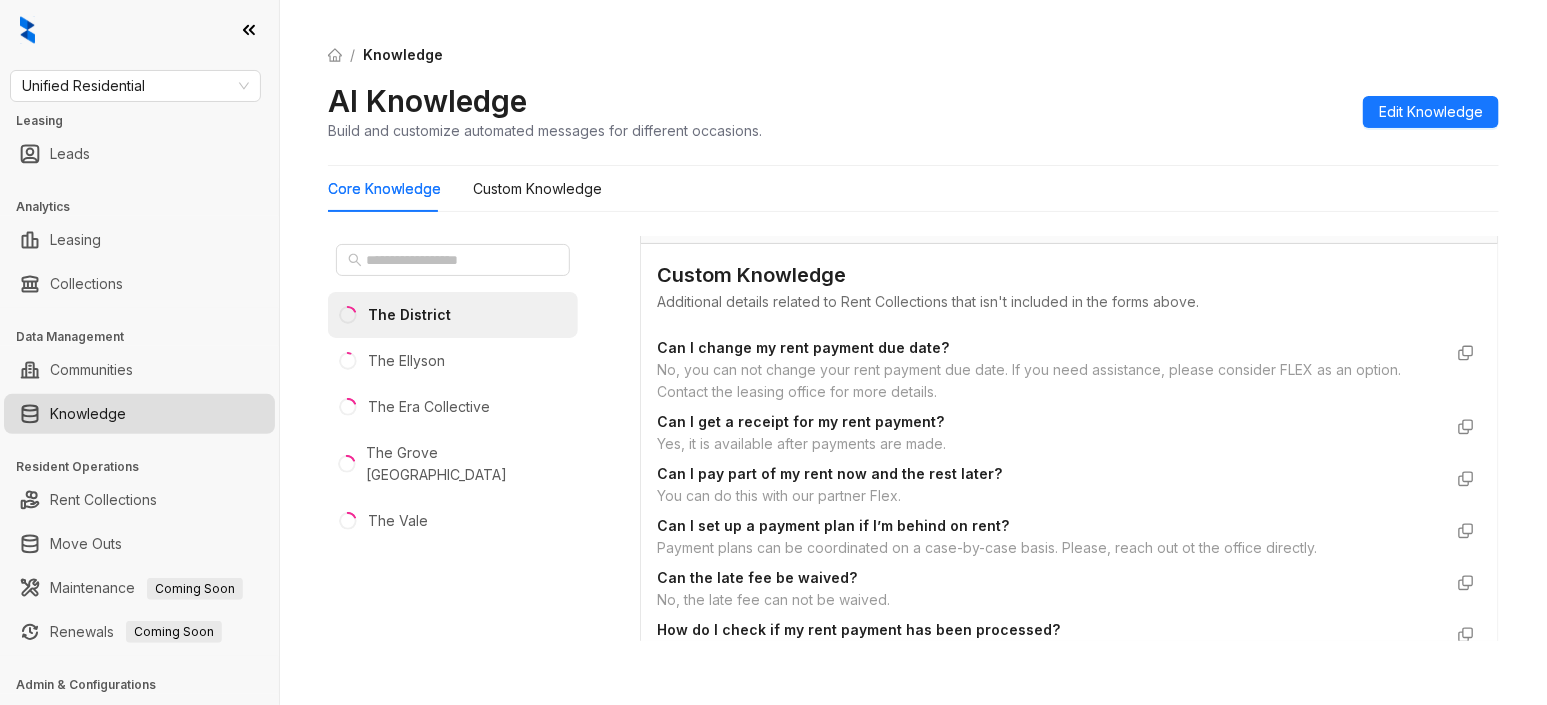 click on "You can do this with our partner Flex." at bounding box center [1049, 496] 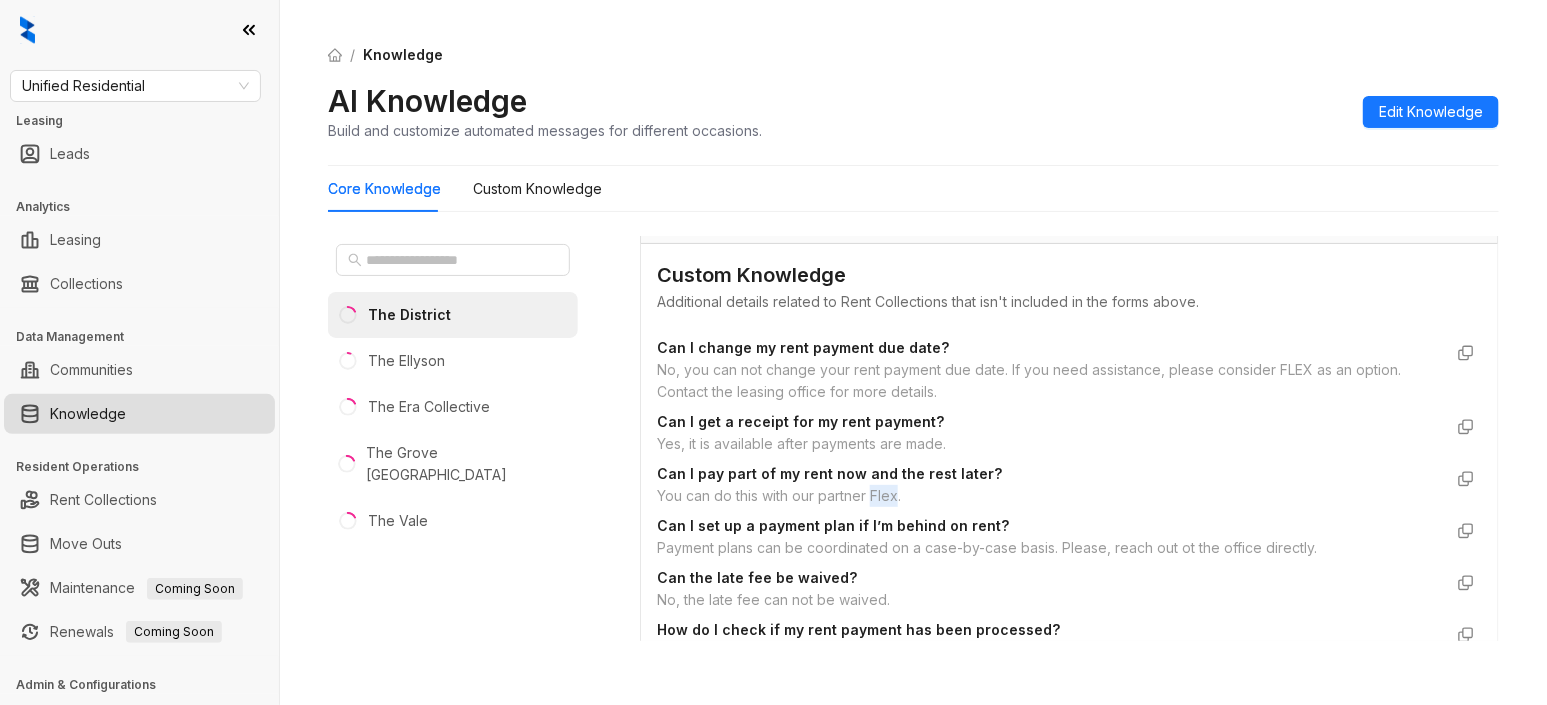 click on "You can do this with our partner Flex." at bounding box center (1049, 496) 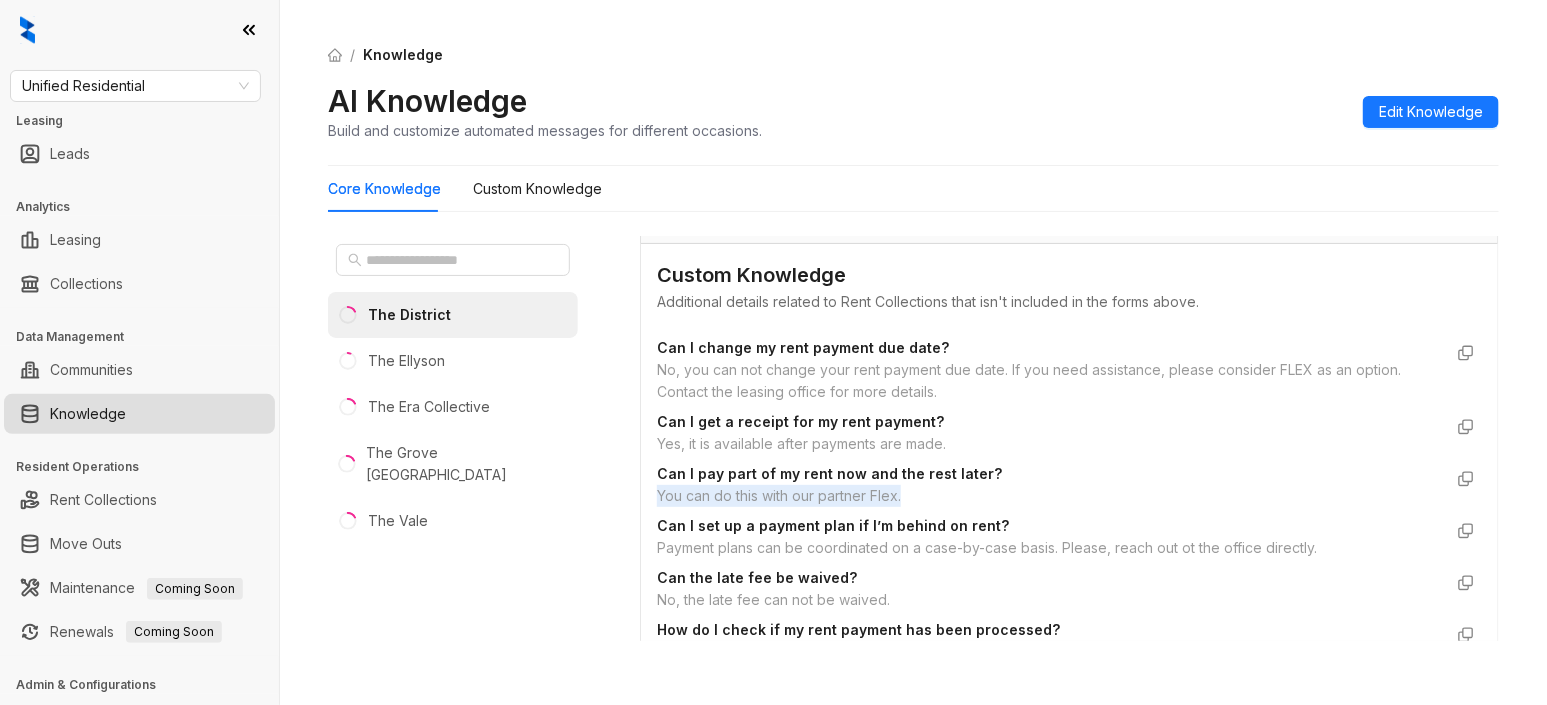 click on "You can do this with our partner Flex." at bounding box center [1049, 496] 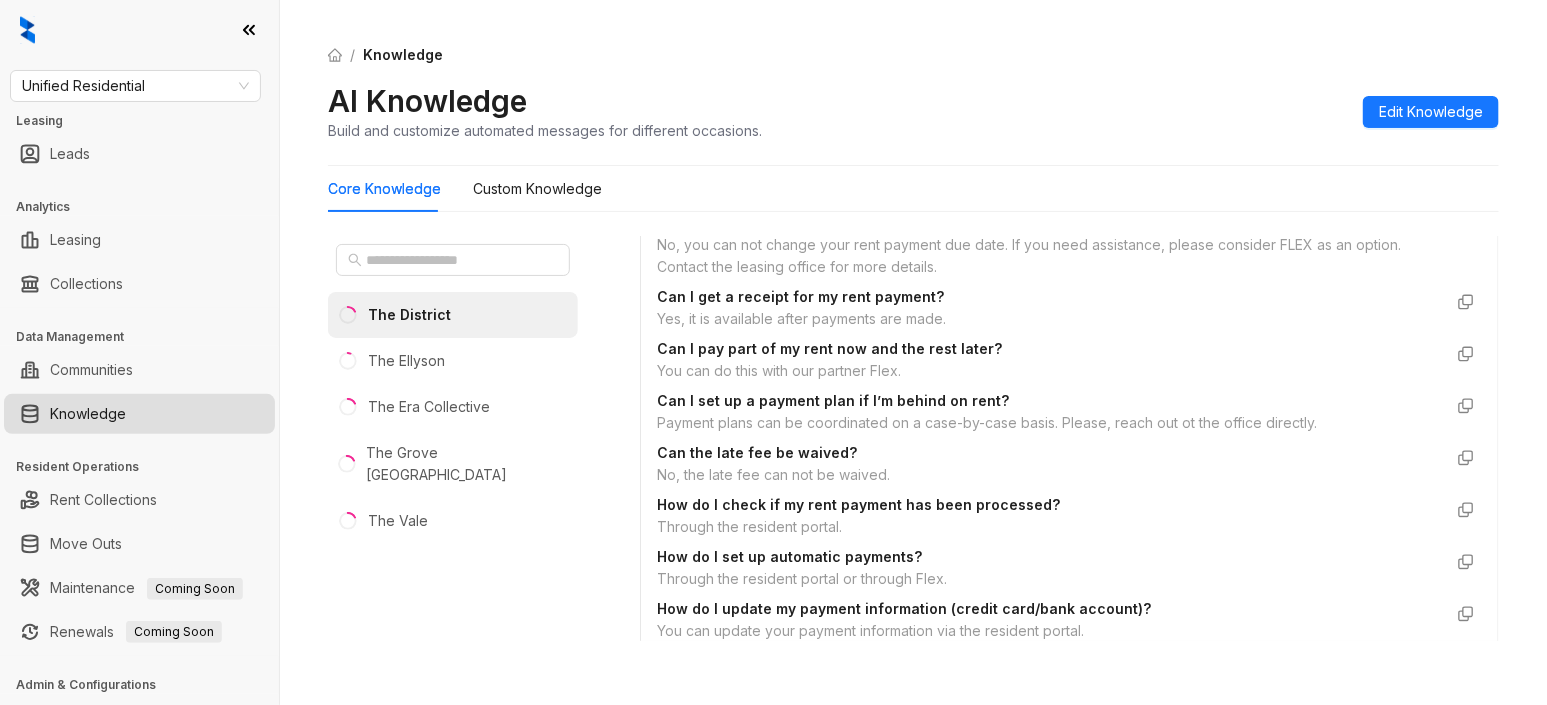 click on "/  Knowledge AI Knowledge Build and customize automated messages for different occasions. Edit Knowledge Core Knowledge Custom Knowledge The District The Ellyson The Era Collective The Grove [GEOGRAPHIC_DATA] The Vale Data is sourced from multiple locations. You can disconnect these links and update the content as needed. General Info 3/8 Completed General Property Name The name of the property or apartment complex. The District Property Type The type of property, such as apartment, condo, or townhouse. Not Specified Address The physical address of the property, including city, state, and postal code. Not Specified Phone Number The contact phone number for the property or leasing office. [PHONE_NUMBER] Community Email The general email address for the property or community inquiries. Not Specified Community Website The website address for the property or community. Not Specified Office Hours Set the days and times when your community is available for support Sun 1:00 PM - 5:00 PM Mon 8:00 AM - 5:00 PM Tue Wed Thu Fri" at bounding box center [913, 352] 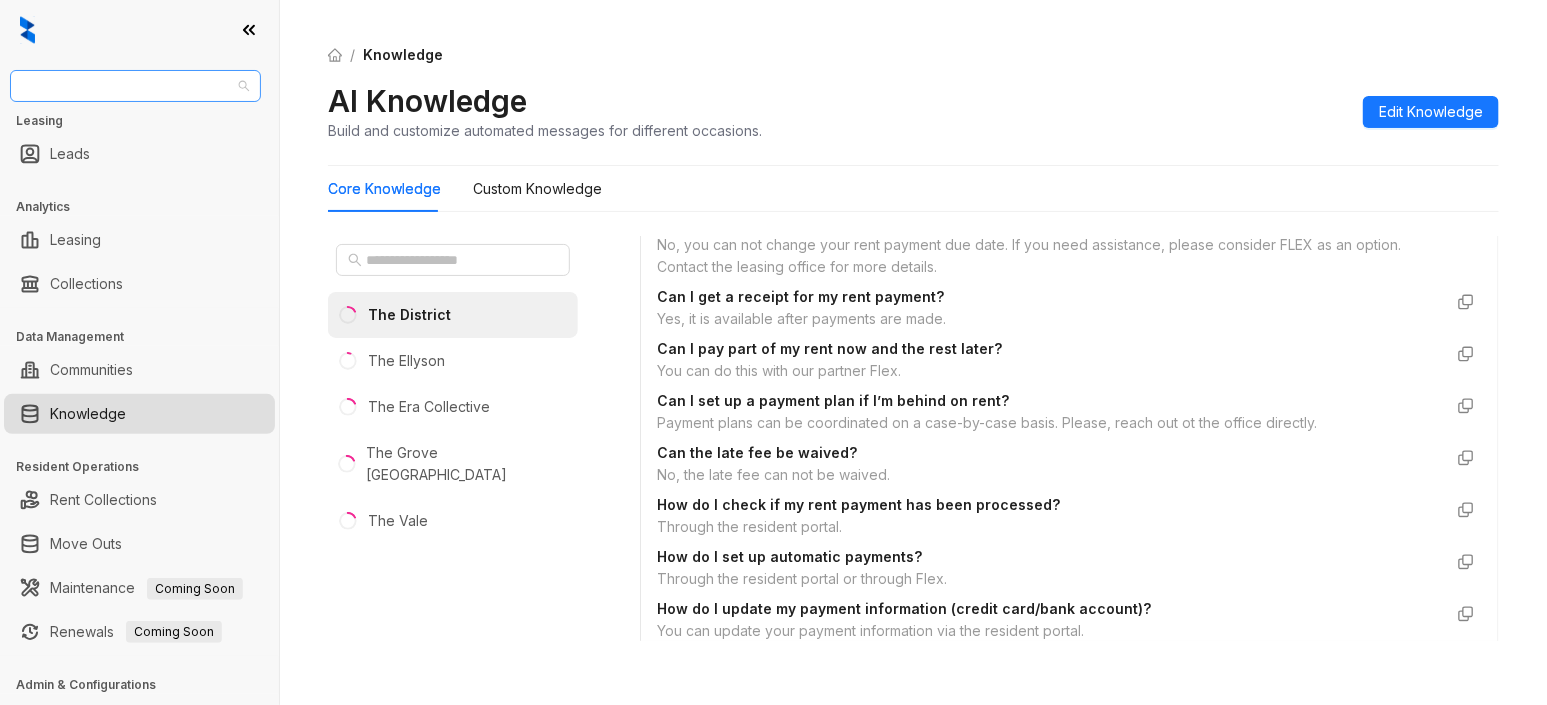 click on "Unified Residential" at bounding box center [135, 86] 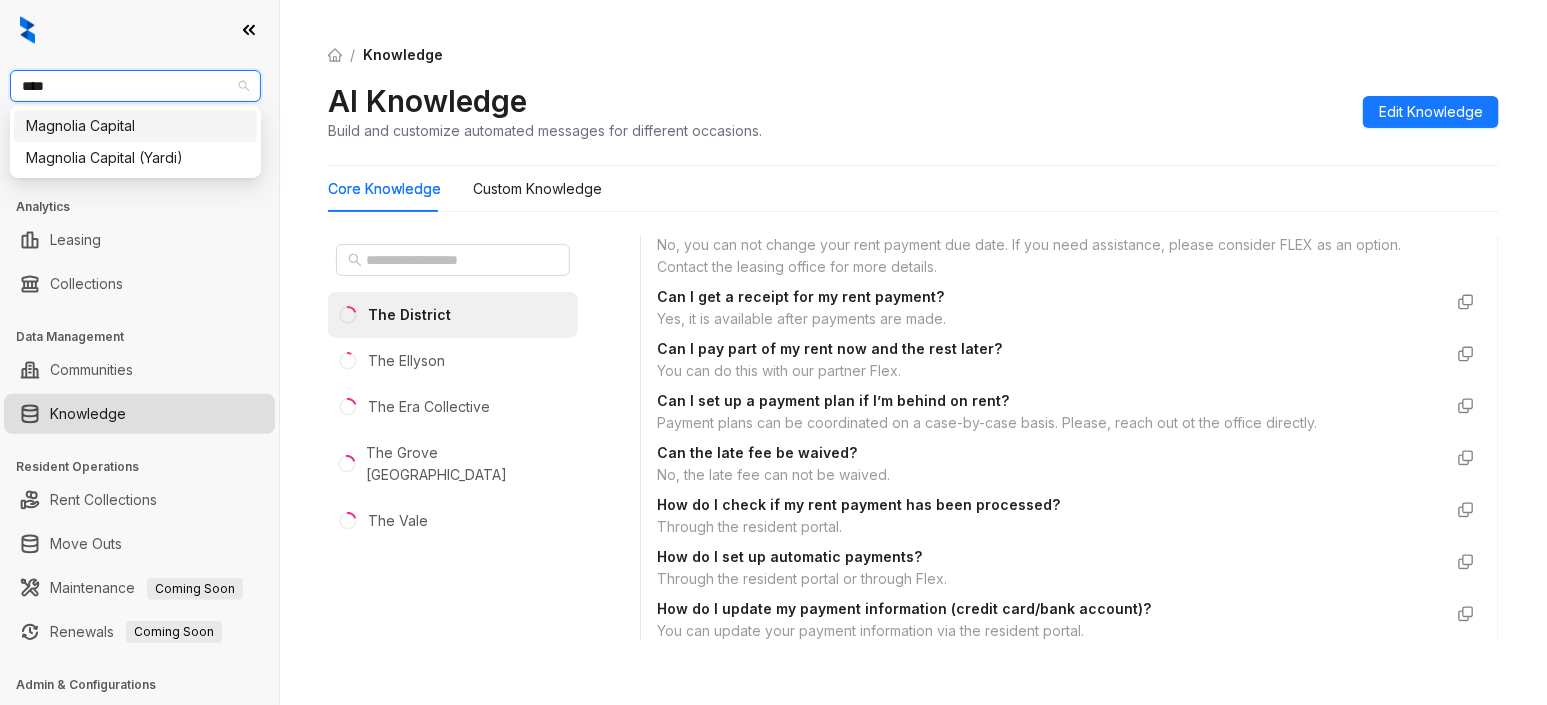 type on "*****" 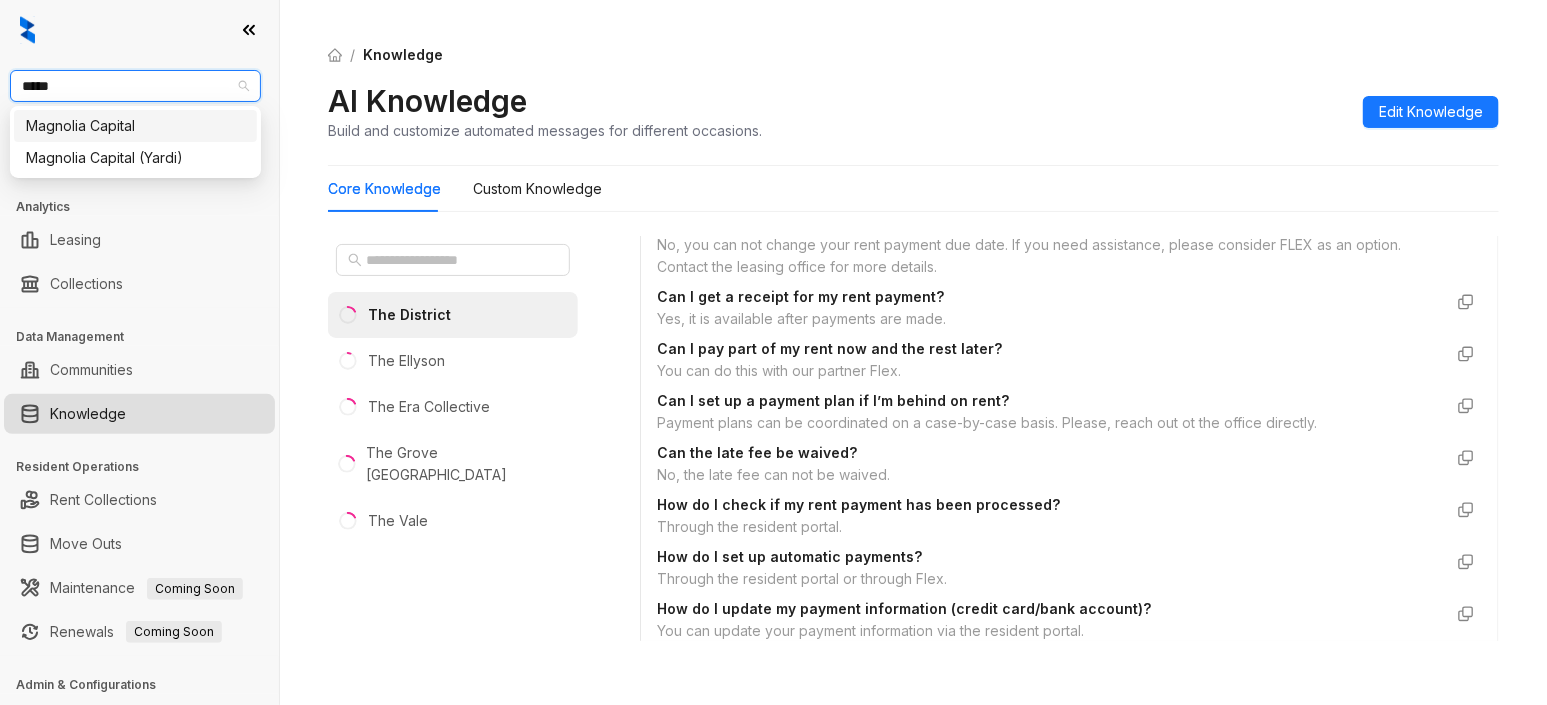 click on "Magnolia Capital" at bounding box center (135, 126) 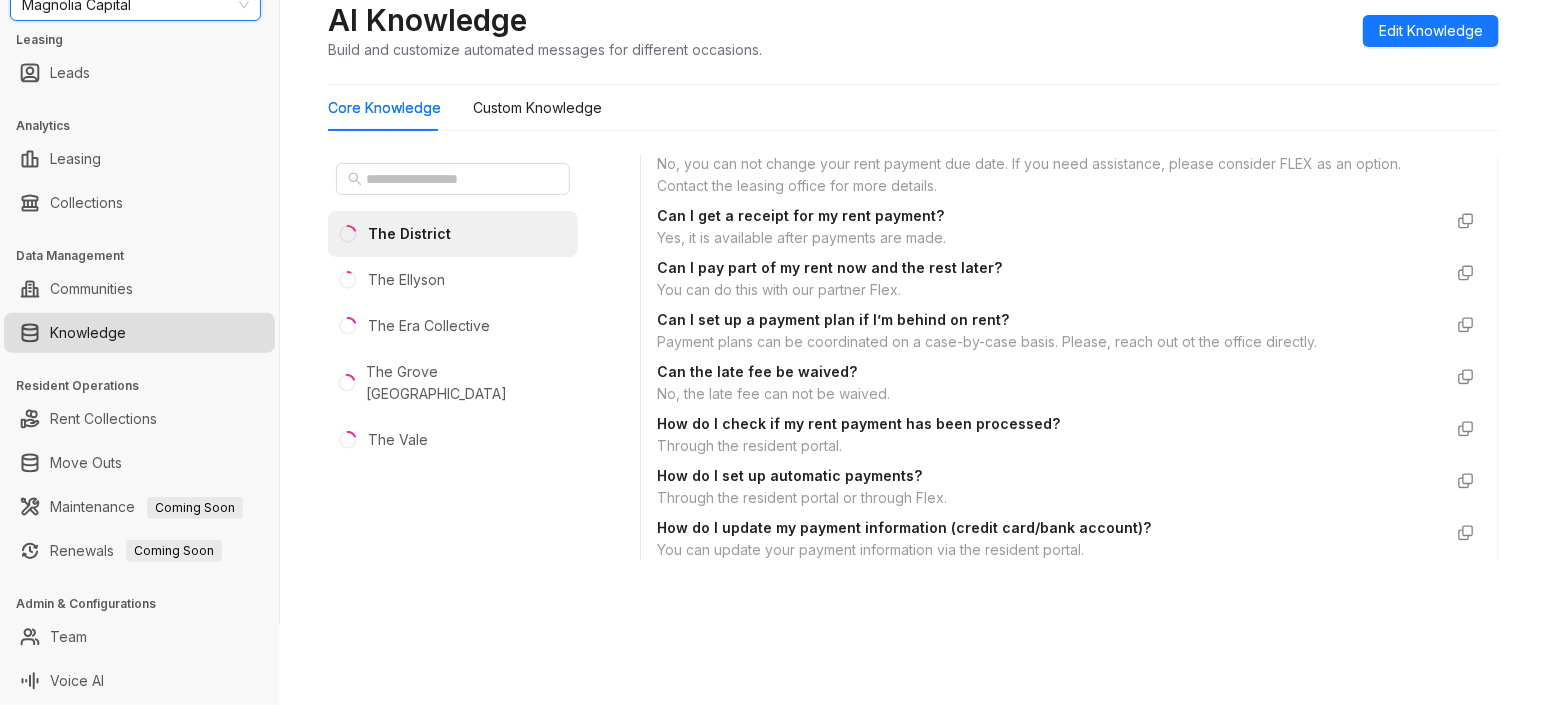 scroll, scrollTop: 0, scrollLeft: 0, axis: both 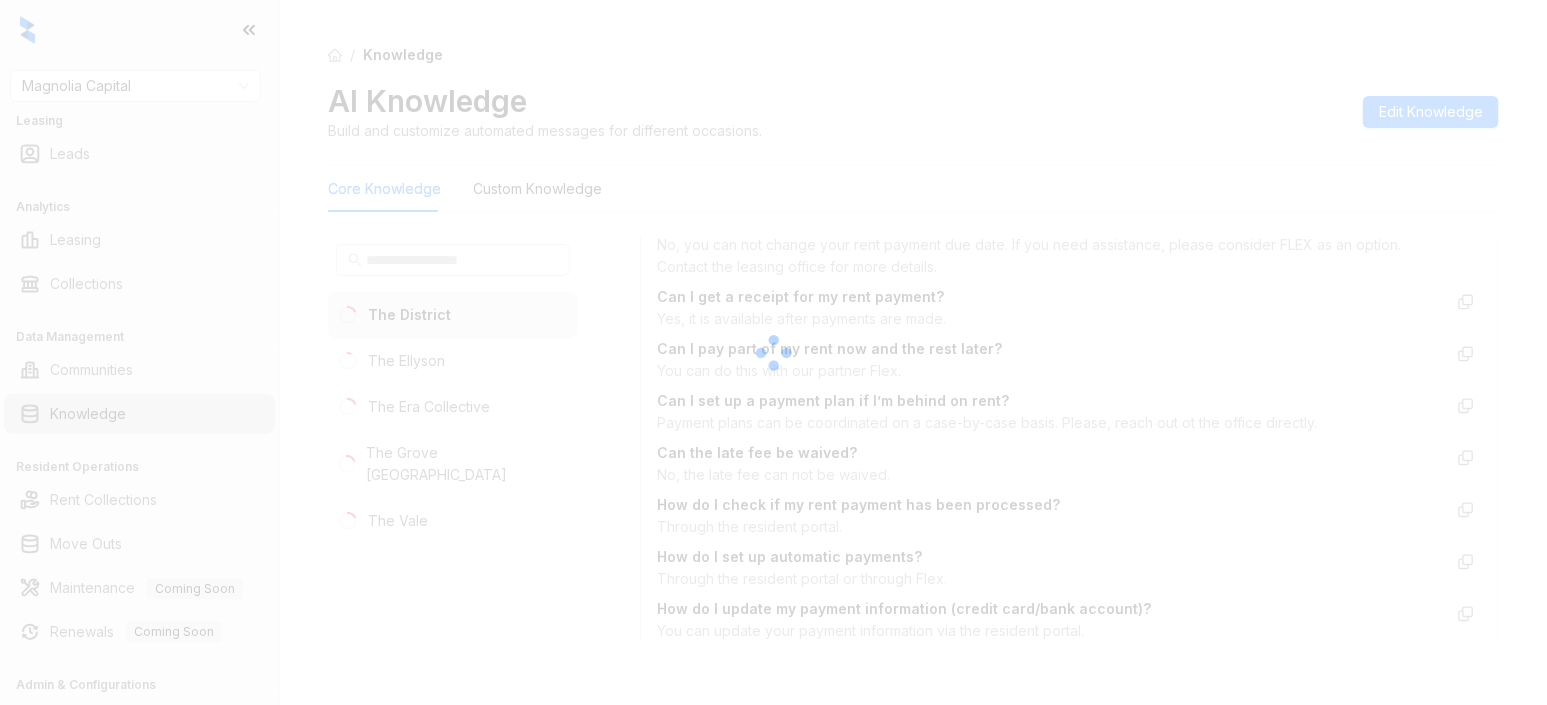 click at bounding box center [773, 352] 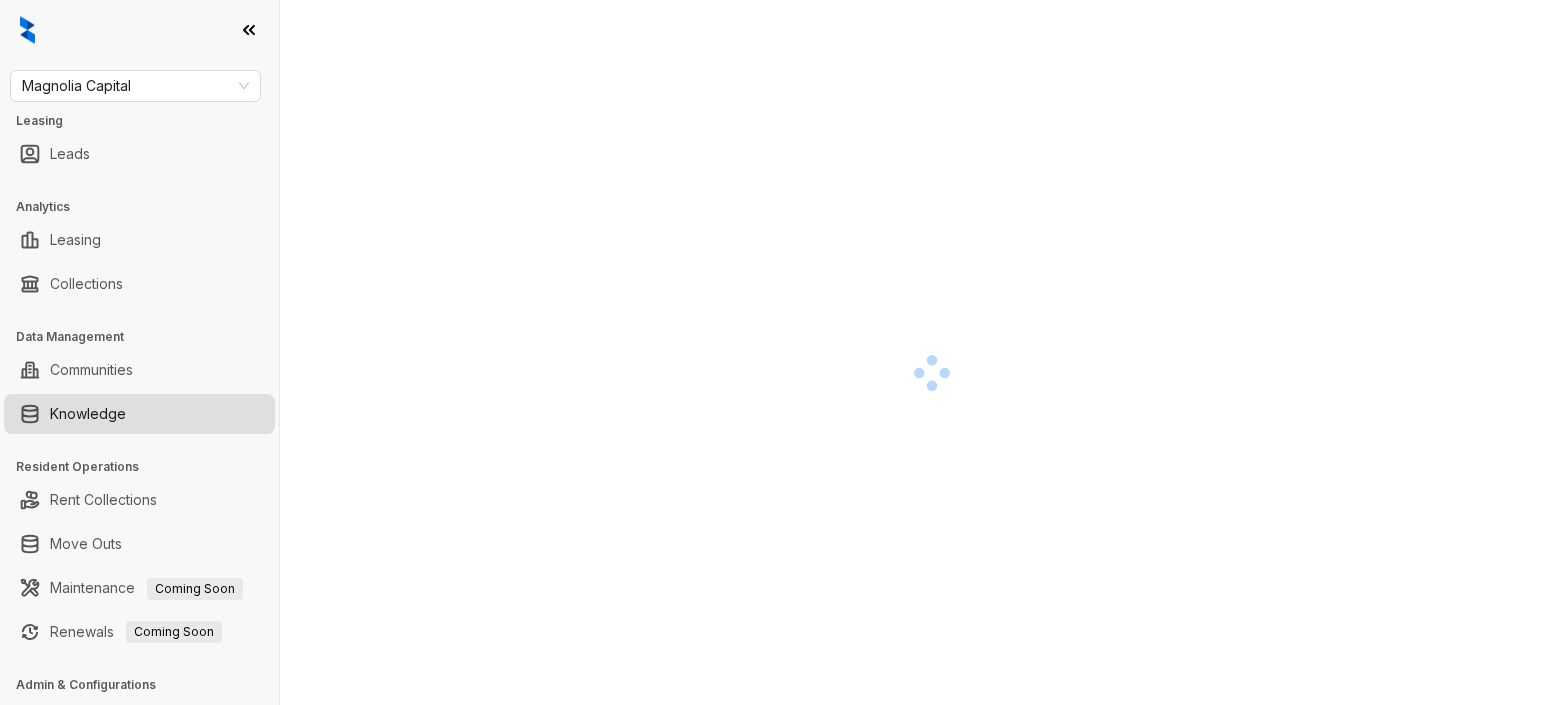 scroll, scrollTop: 0, scrollLeft: 0, axis: both 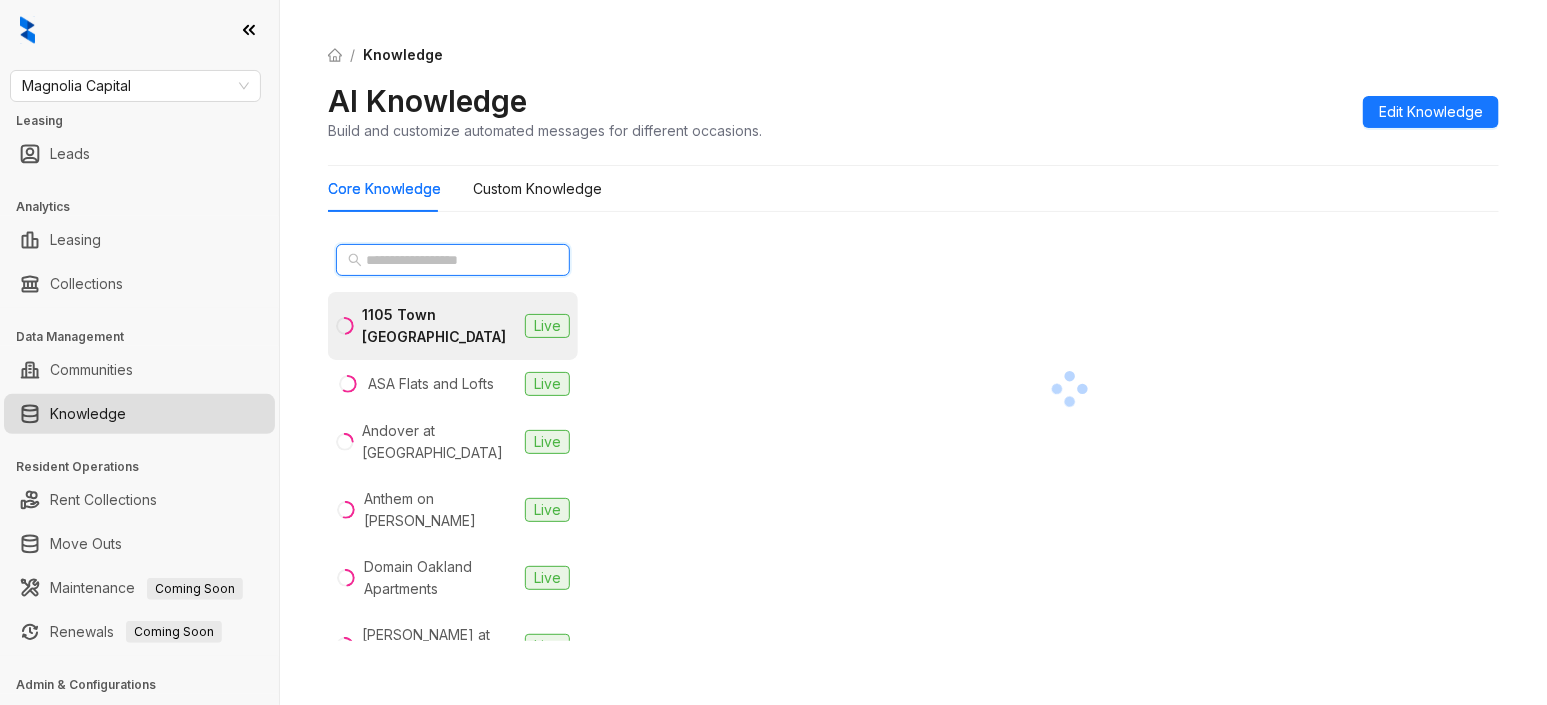 click at bounding box center (454, 260) 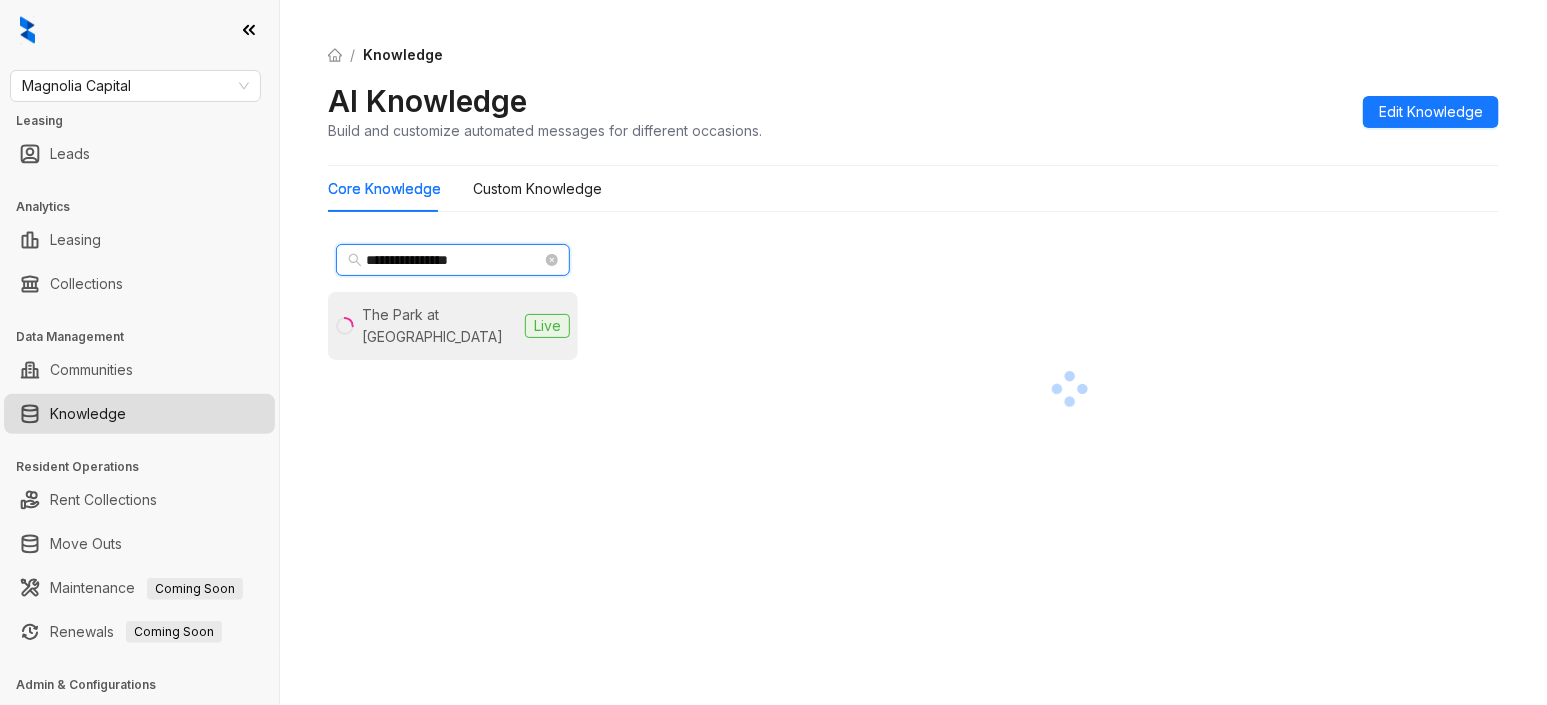 type on "**********" 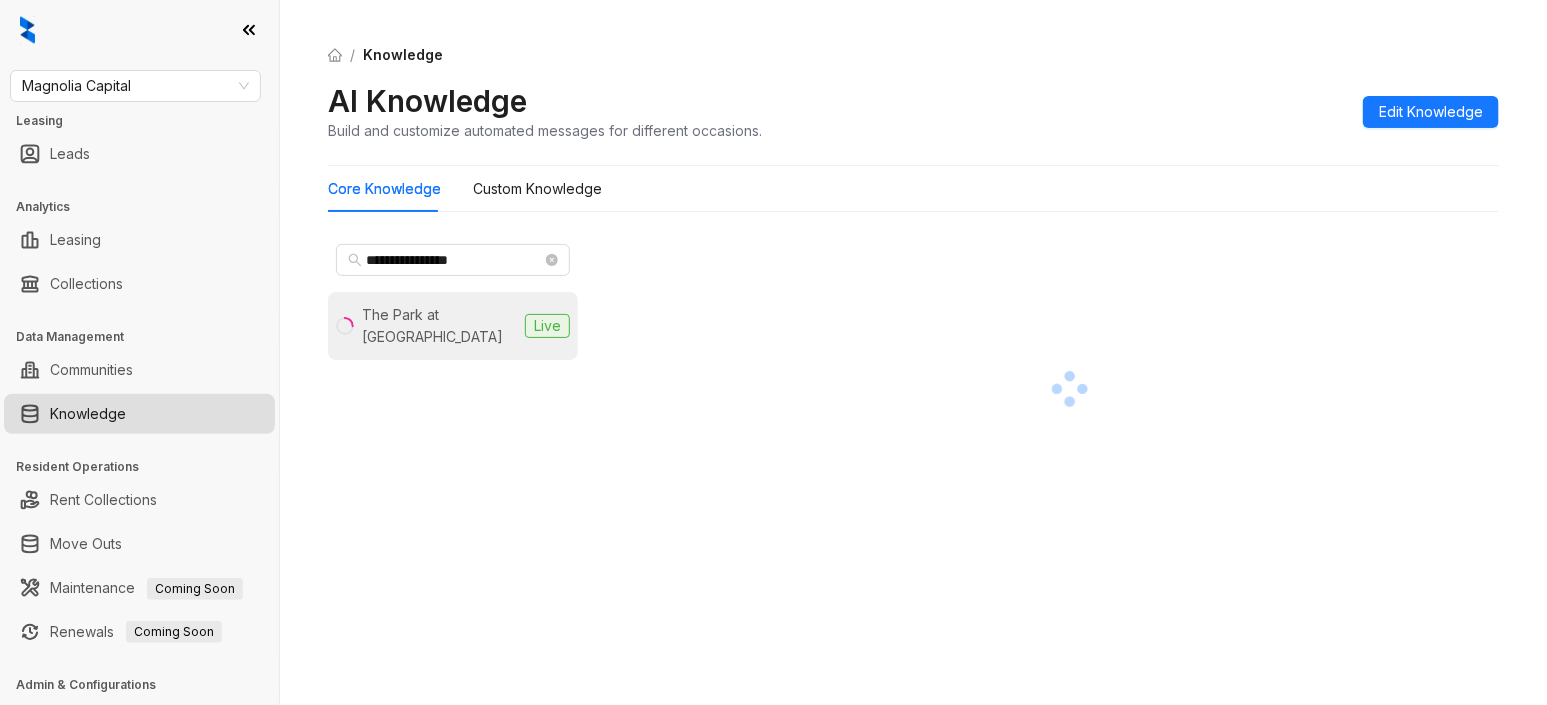 click on "The Park at [GEOGRAPHIC_DATA]" at bounding box center [439, 326] 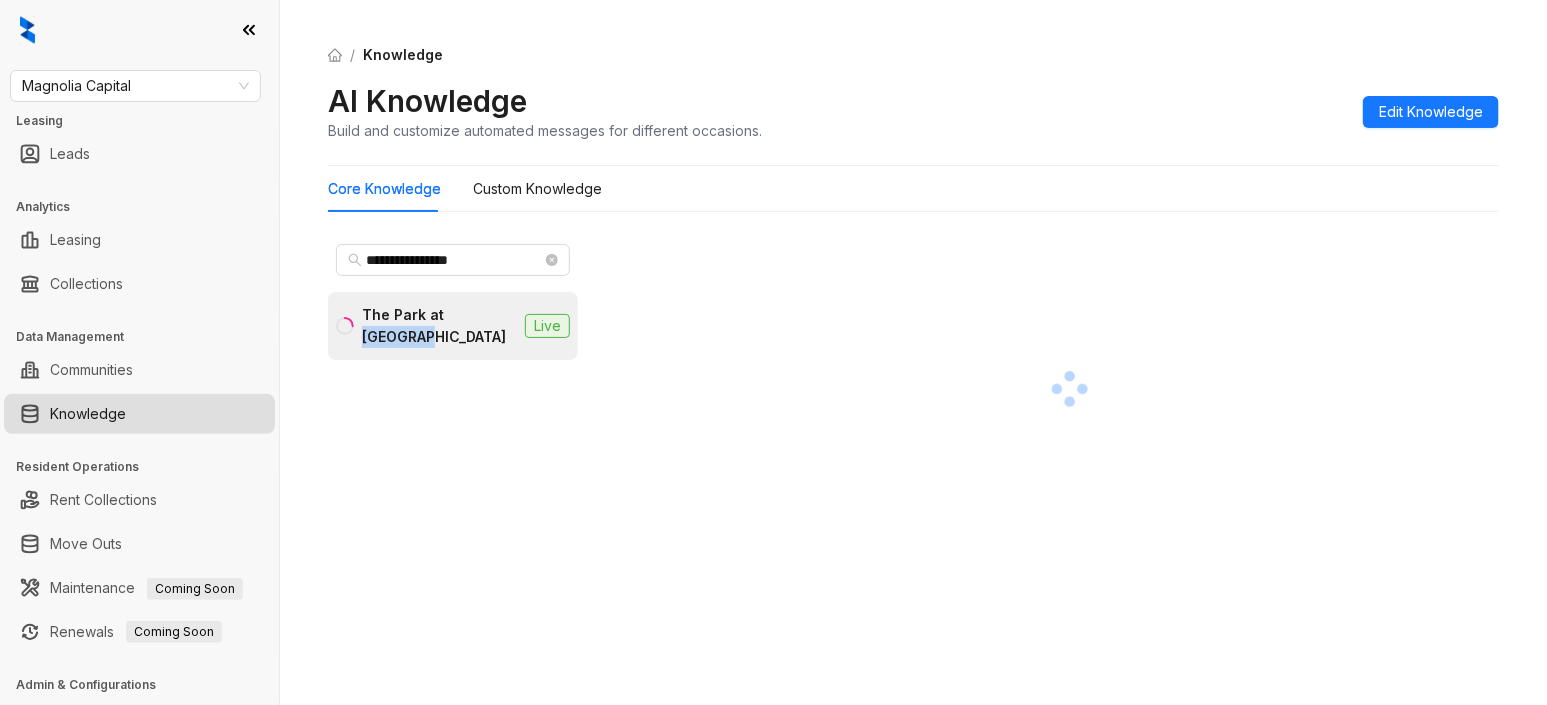 click on "The Park at [GEOGRAPHIC_DATA]" at bounding box center [439, 326] 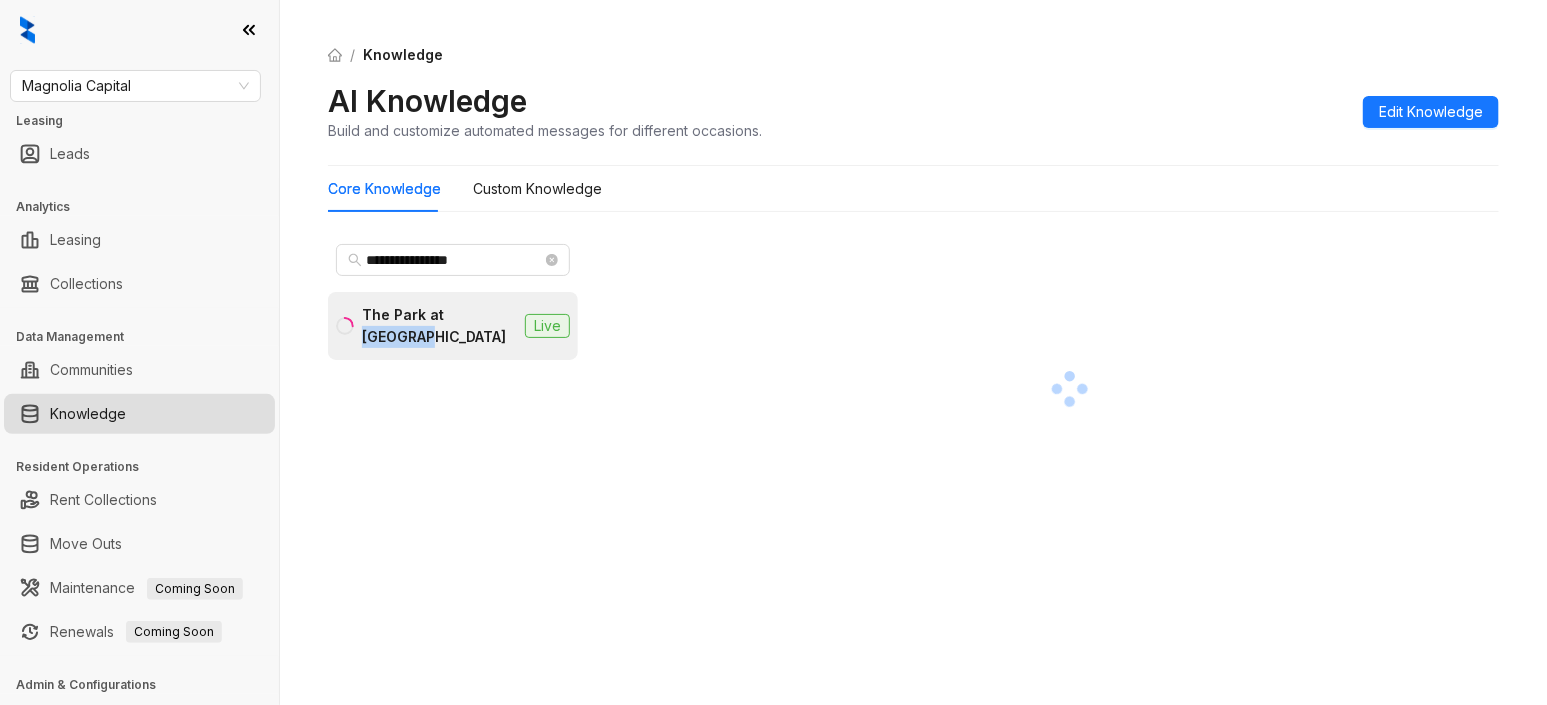 click on "The Park at [GEOGRAPHIC_DATA]" at bounding box center (439, 326) 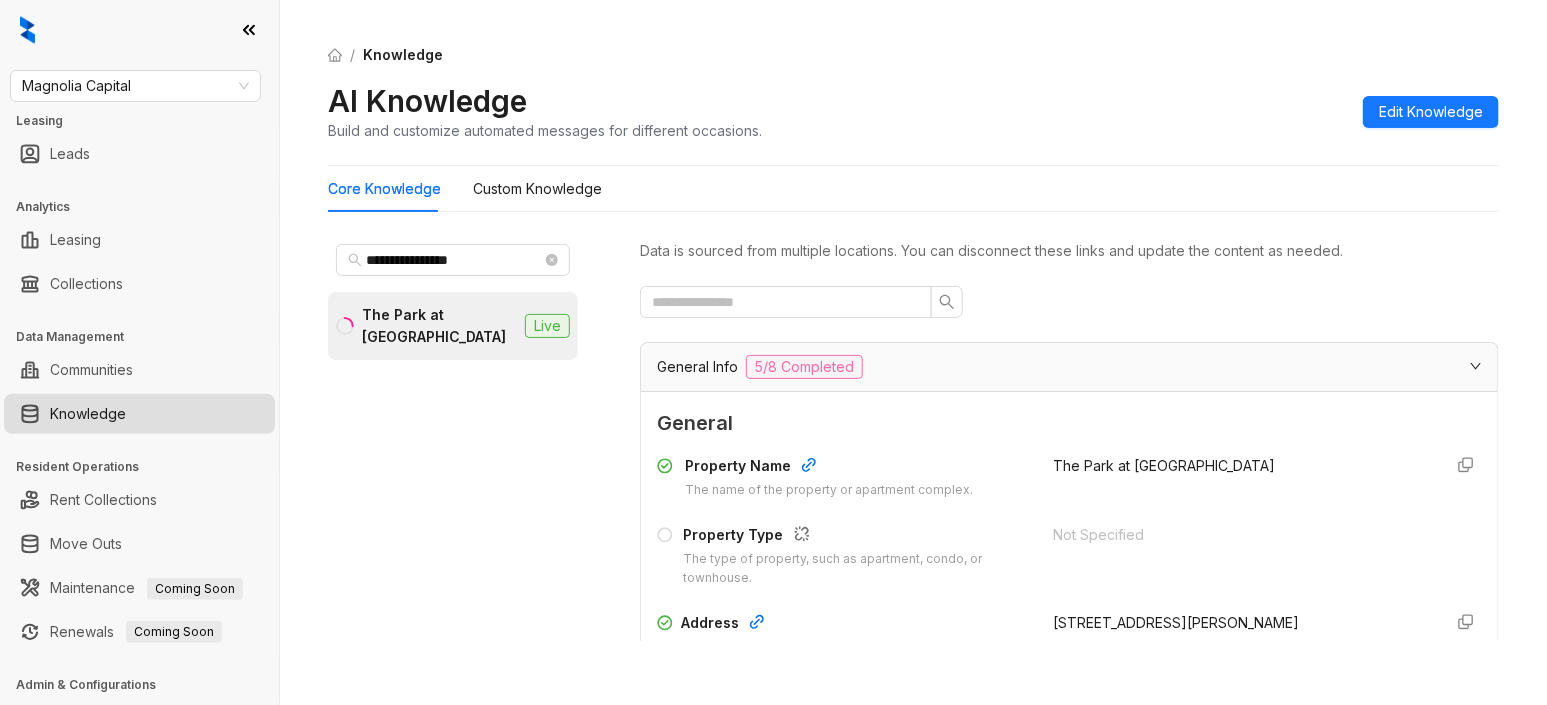 scroll, scrollTop: 250, scrollLeft: 0, axis: vertical 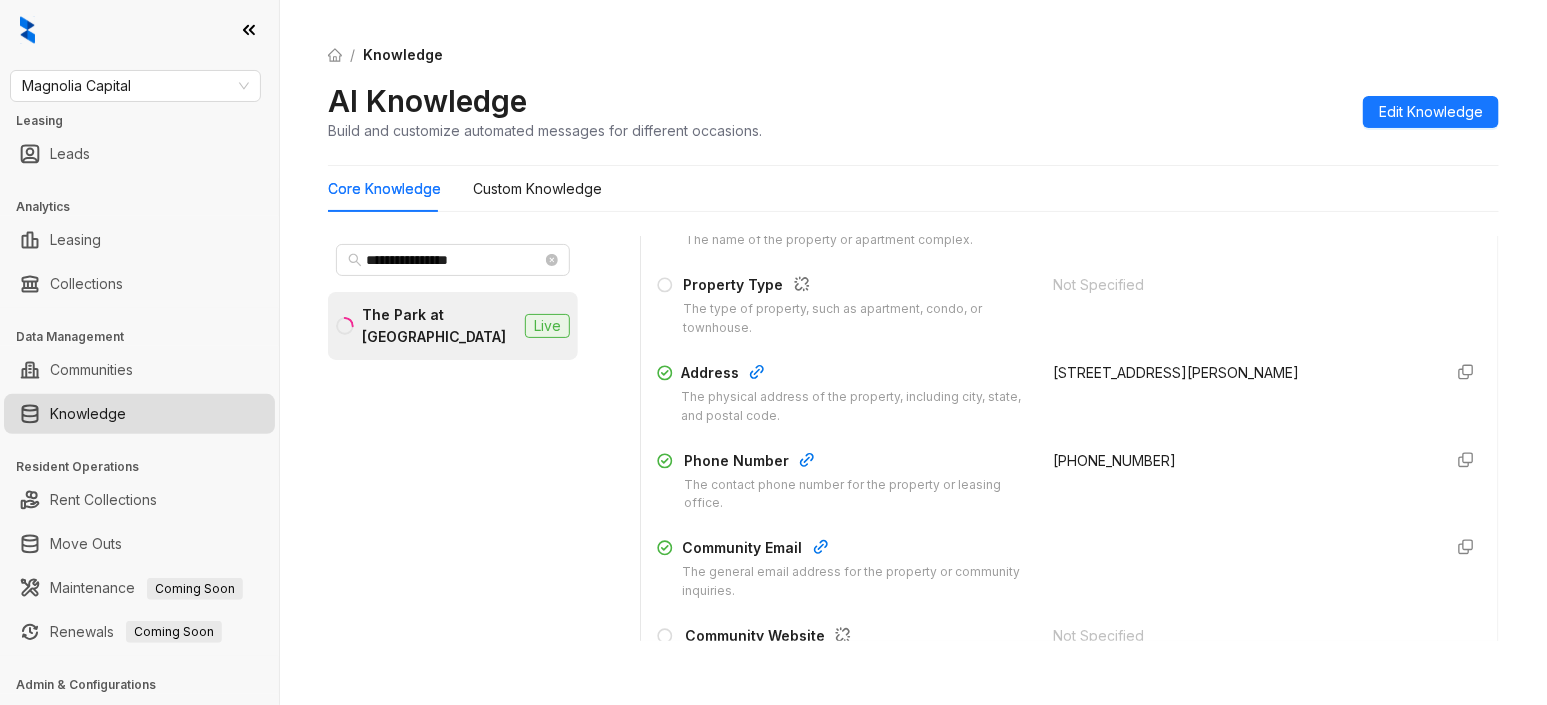 click on "[PHONE_NUMBER]" at bounding box center (1114, 460) 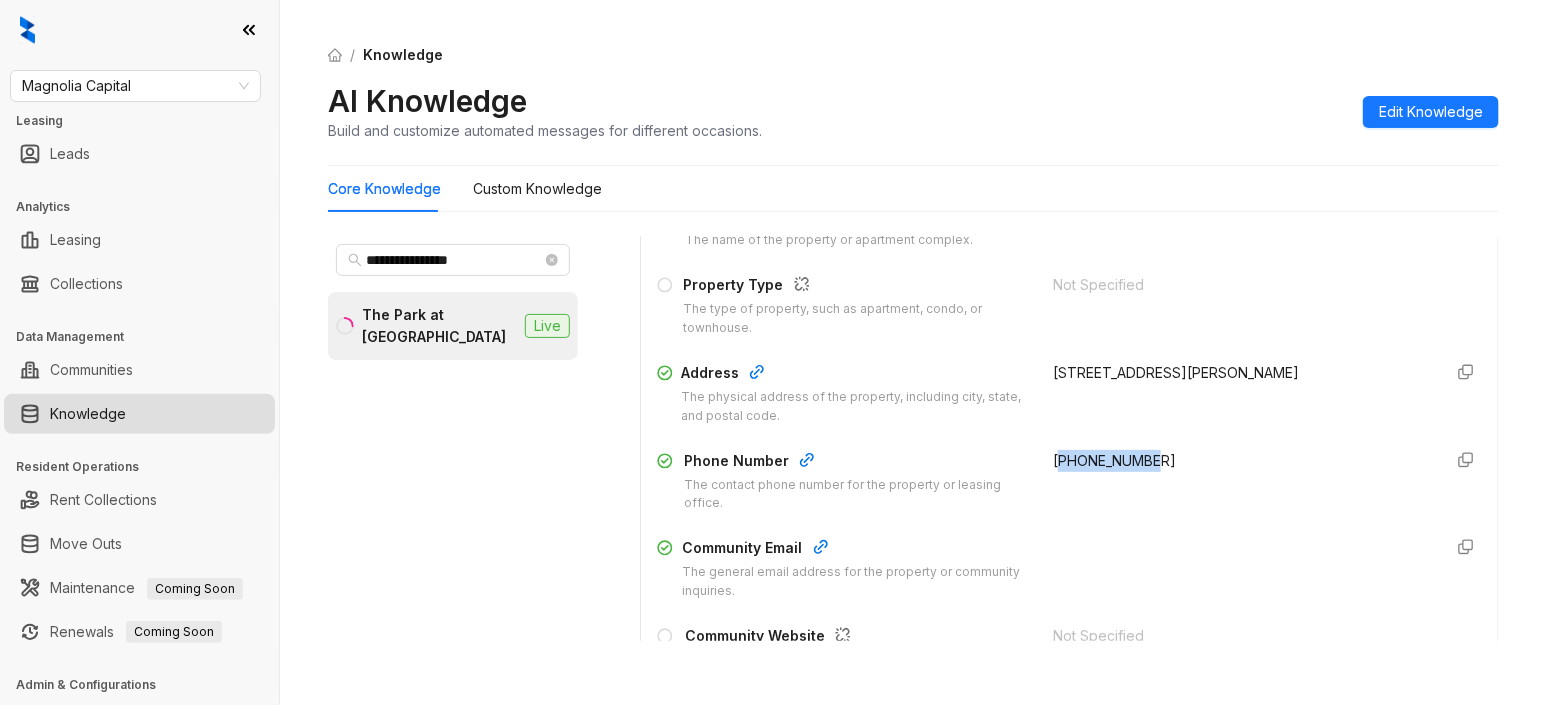 click on "+12392662412" at bounding box center [1114, 460] 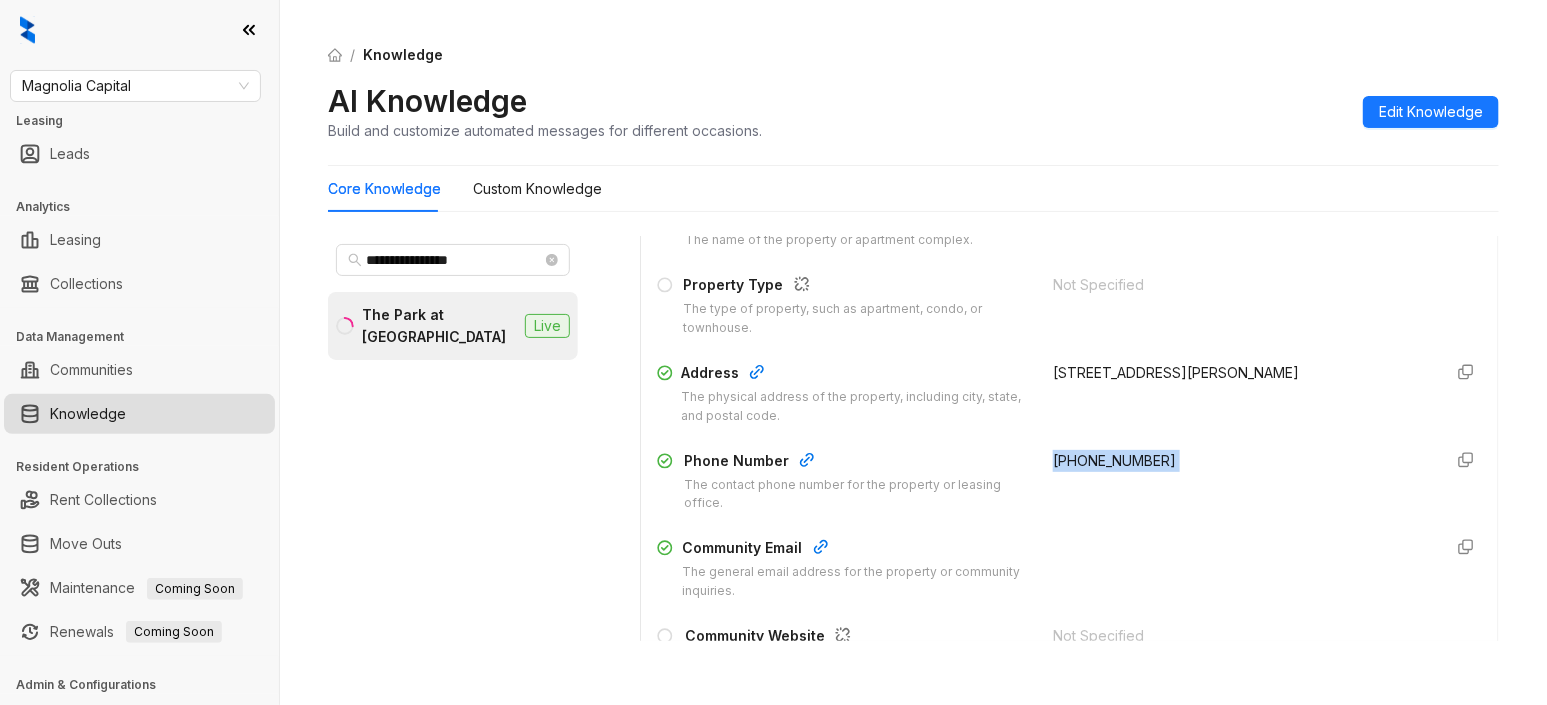 click on "+12392662412" at bounding box center (1114, 460) 